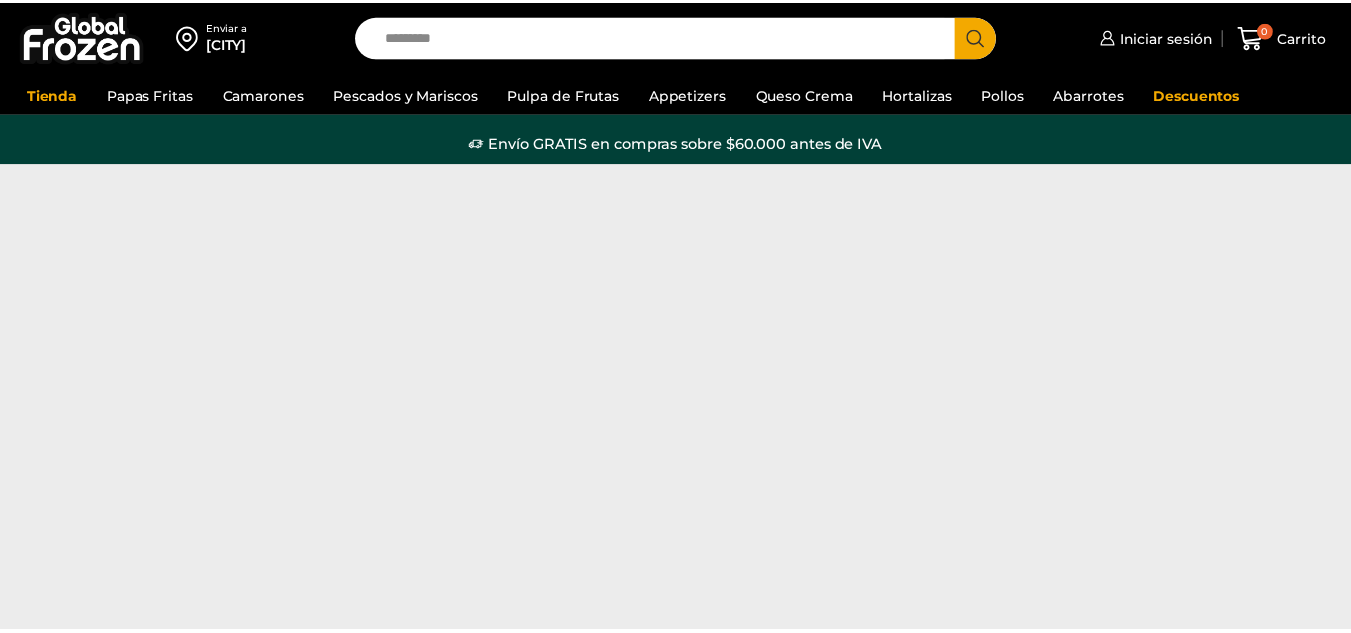 scroll, scrollTop: 0, scrollLeft: 0, axis: both 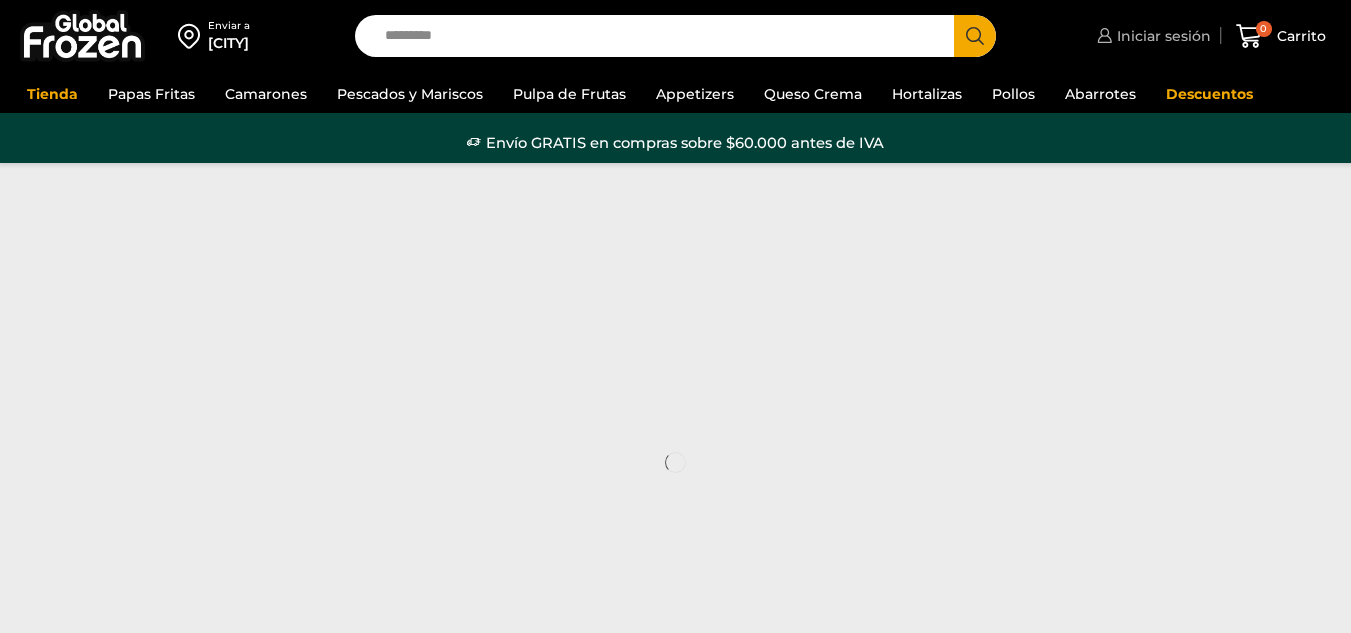 click on "Iniciar sesión" at bounding box center [1161, 36] 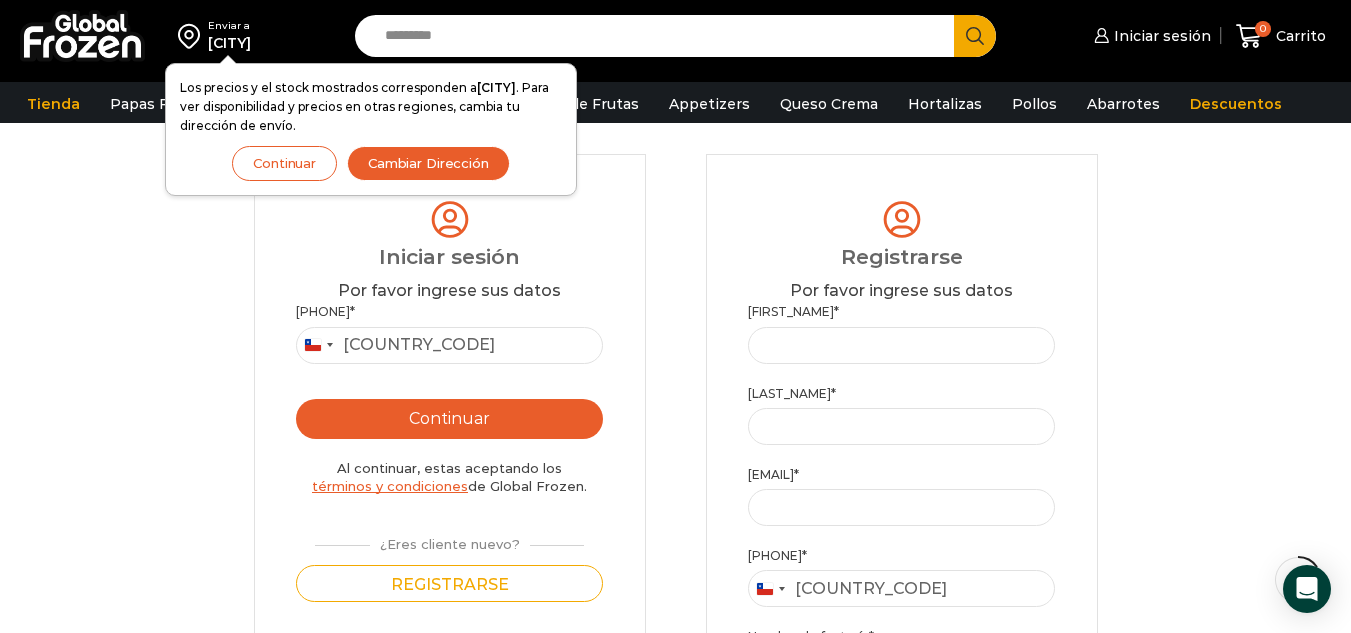 scroll, scrollTop: 200, scrollLeft: 0, axis: vertical 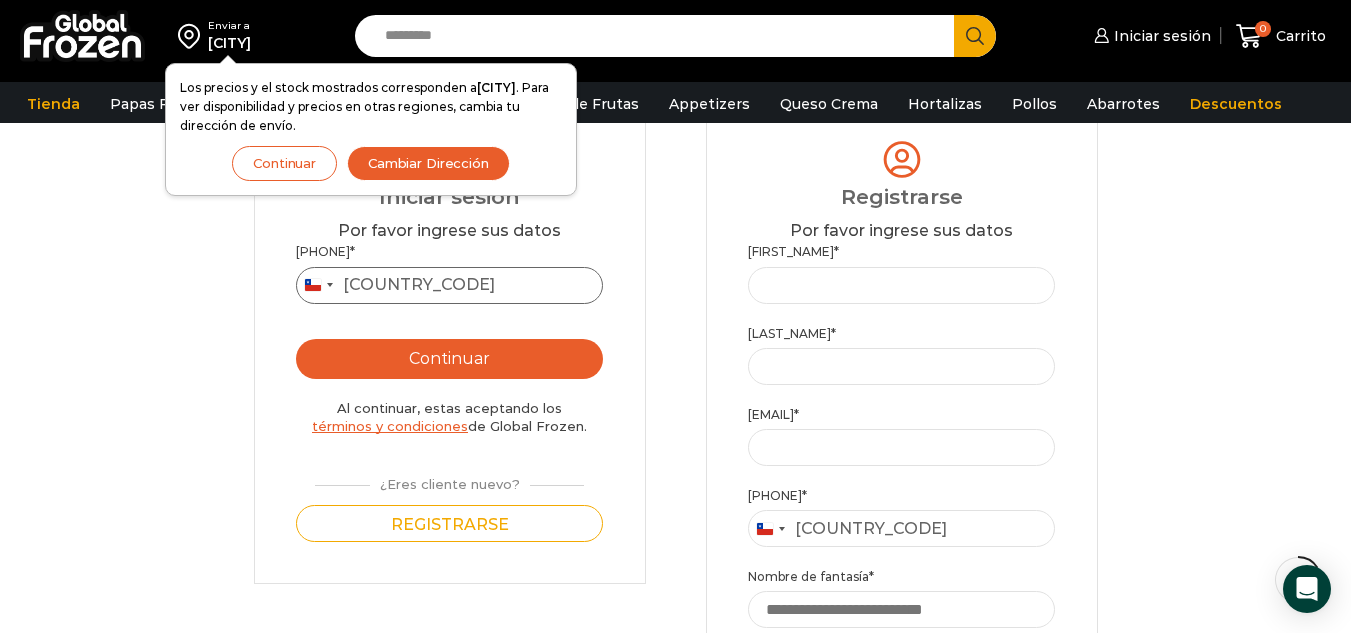click on "Teléfono
*" at bounding box center (450, 285) 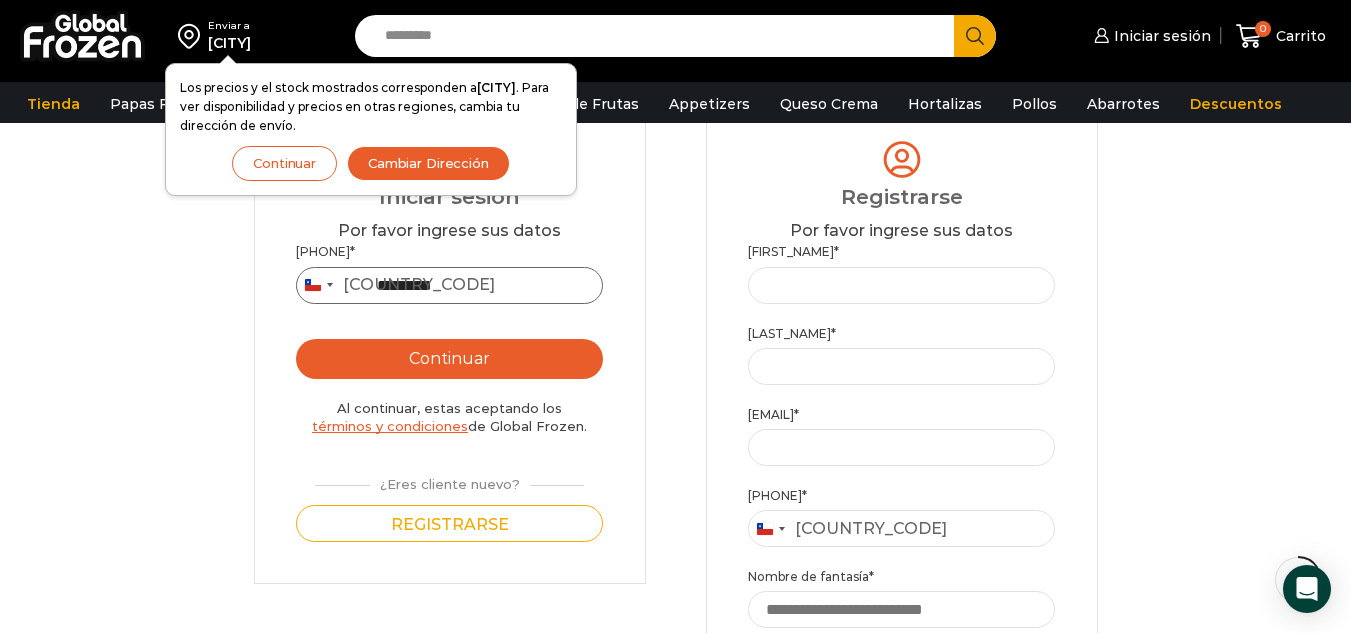 type on "*********" 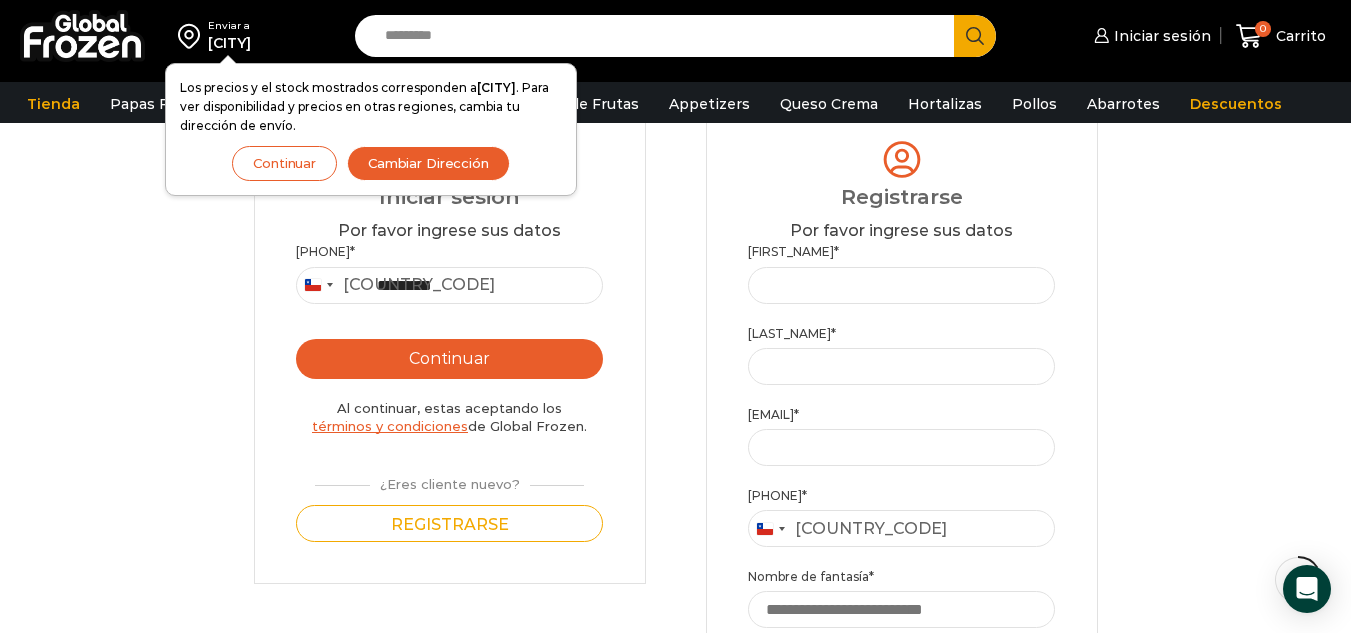 click on "Continuar" at bounding box center (450, 359) 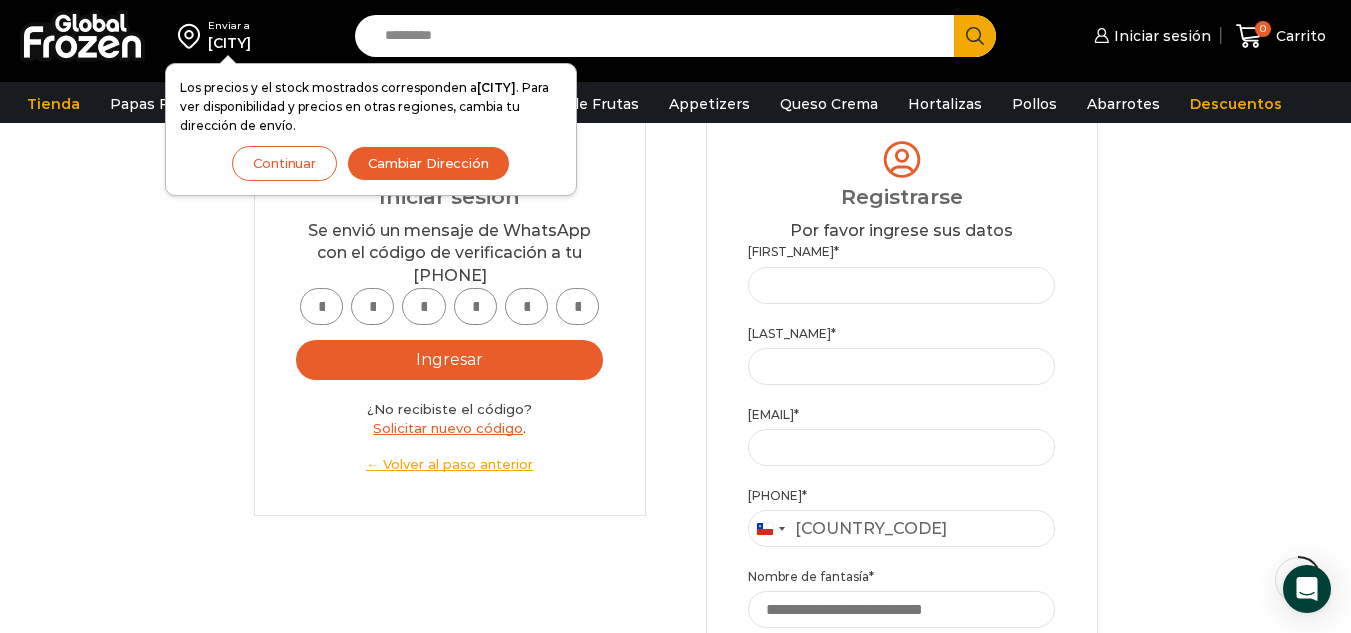 click at bounding box center (321, 306) 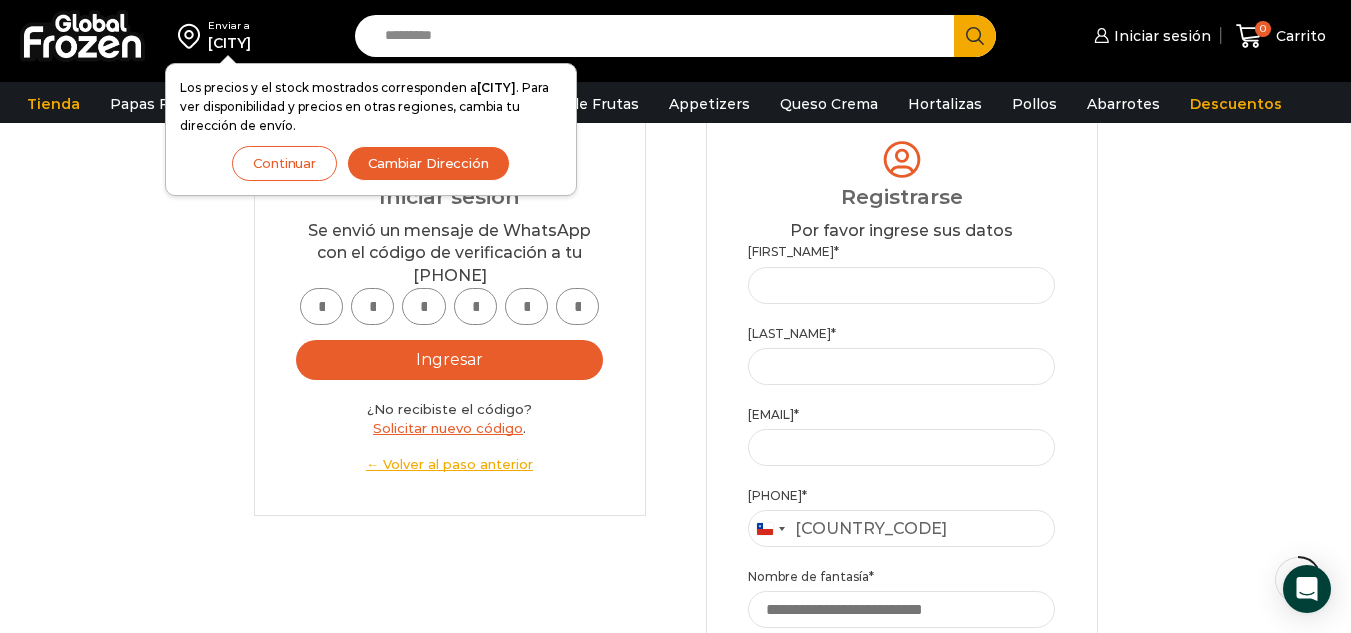 type on "*" 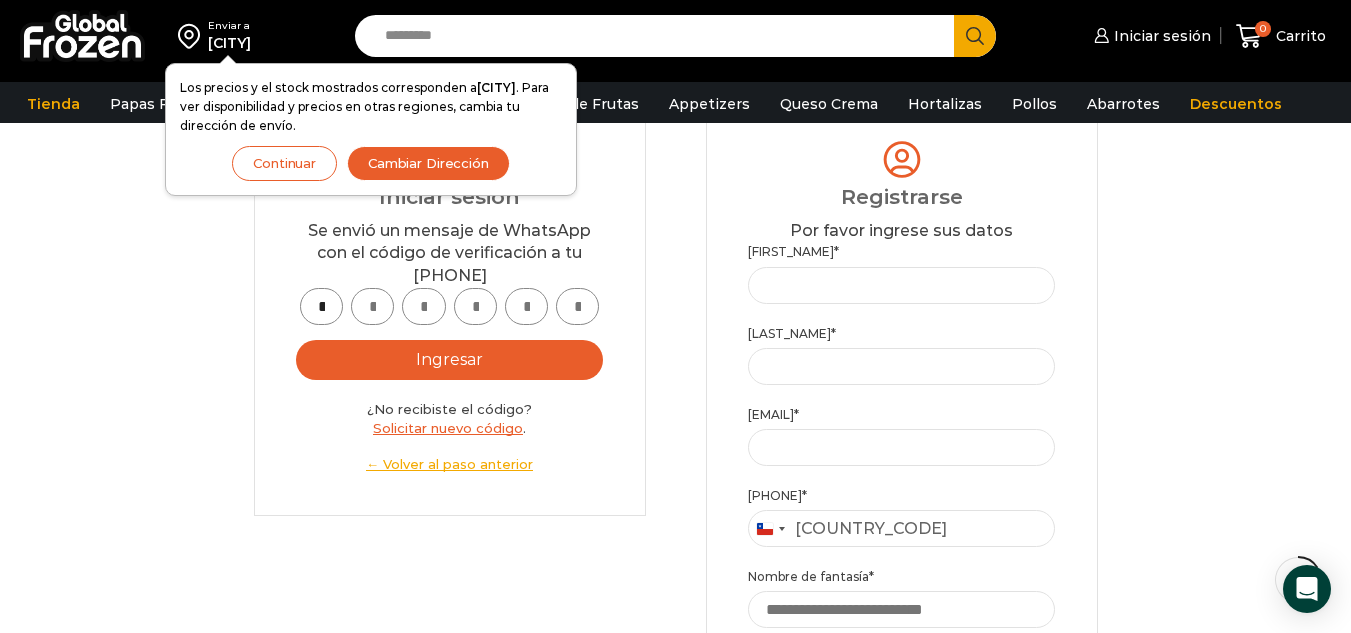 type on "*" 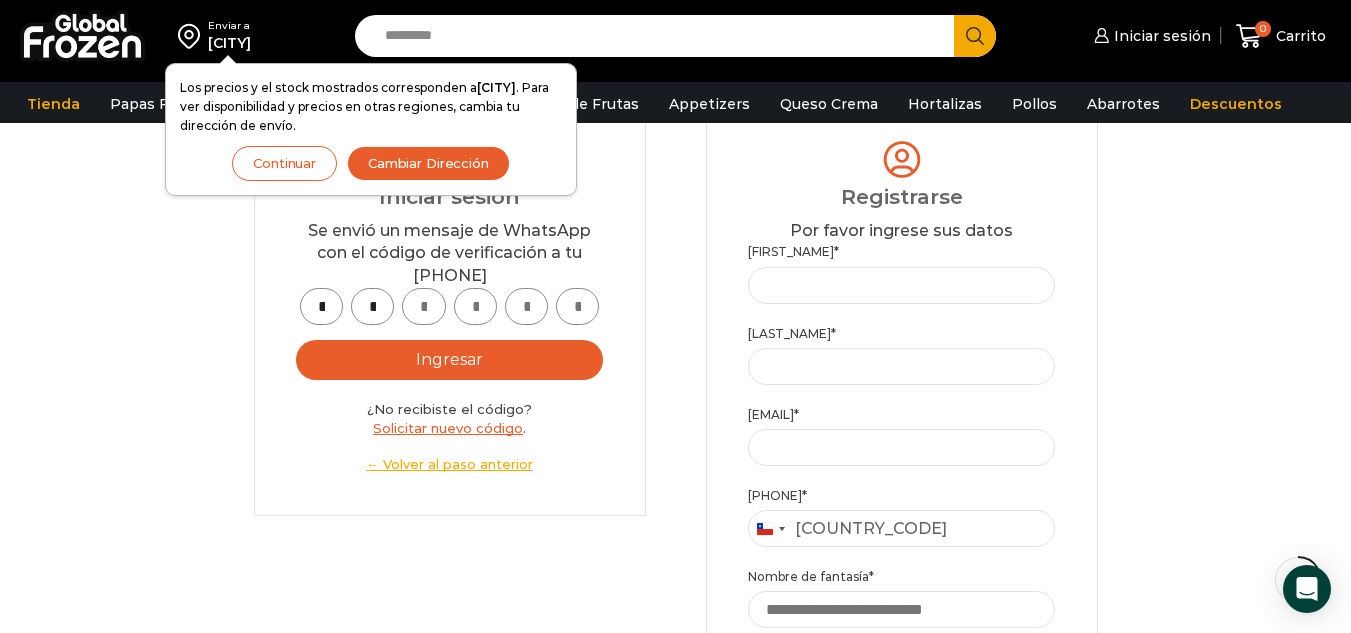 type on "*" 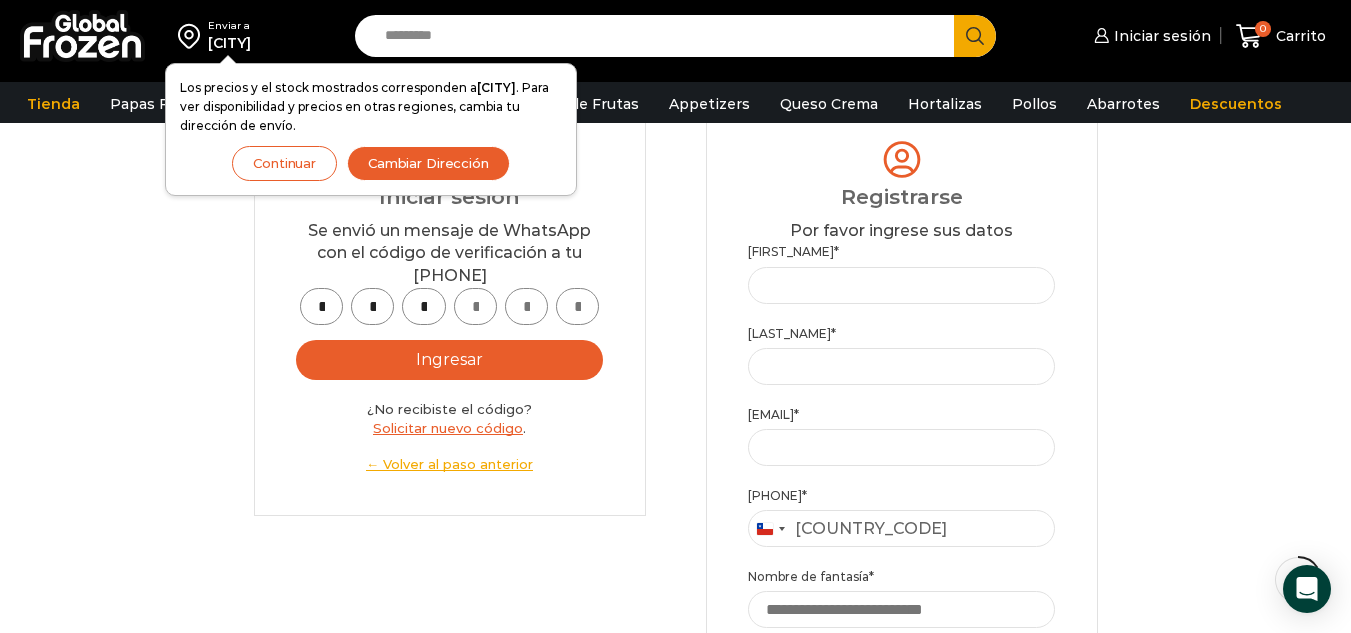 type on "*" 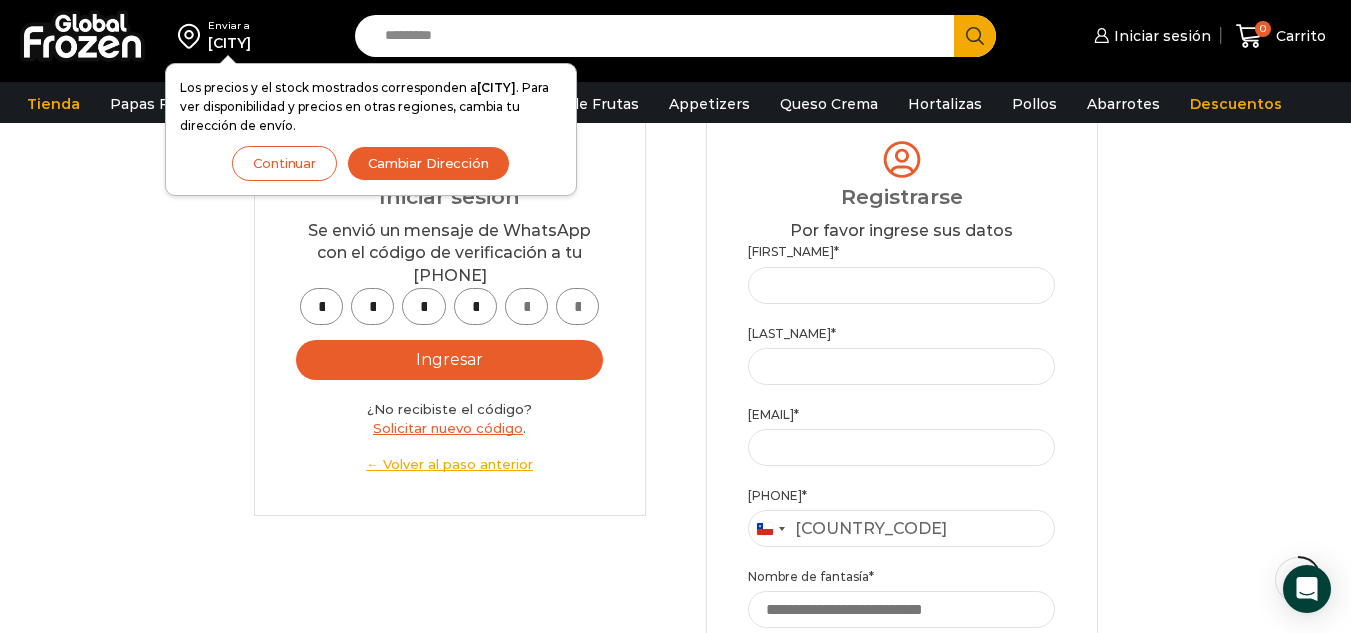 type on "*" 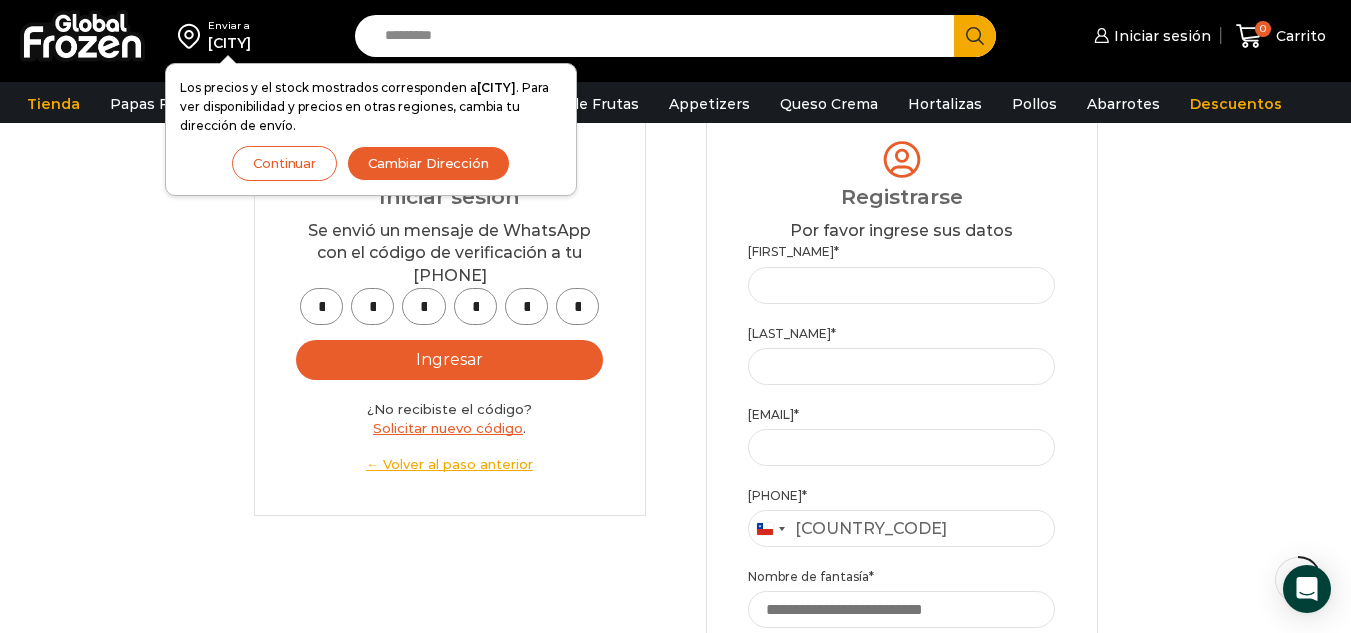 scroll, scrollTop: 0, scrollLeft: 3, axis: horizontal 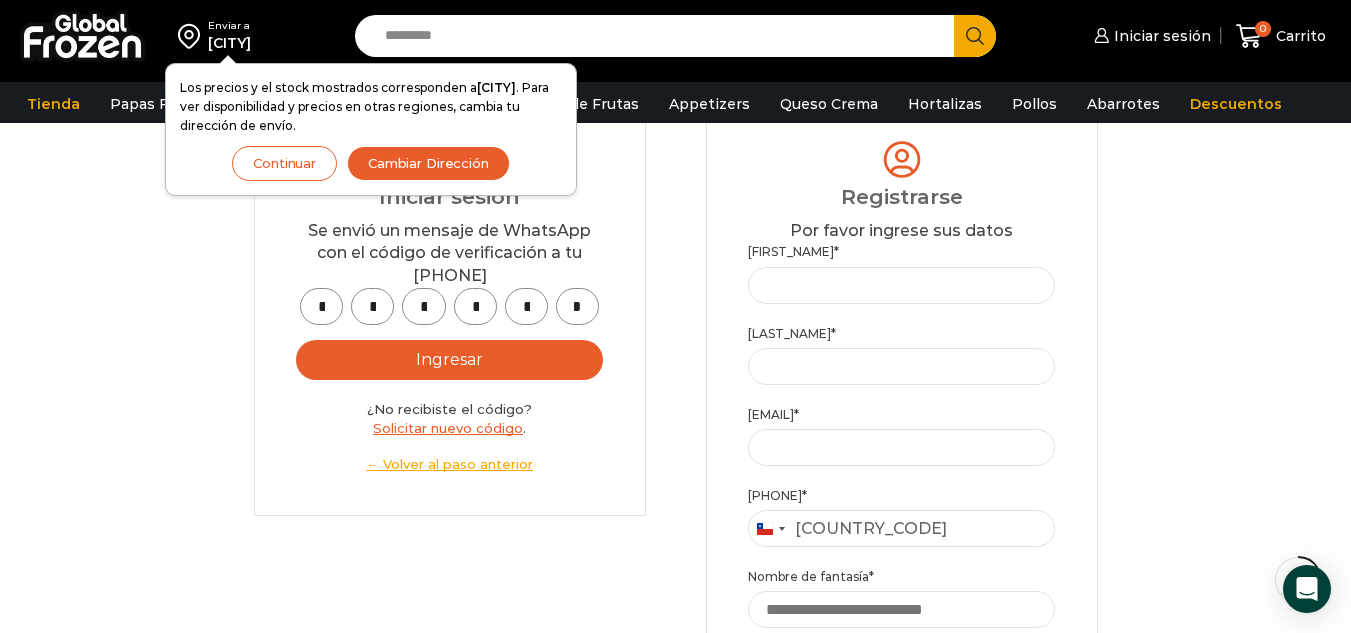 type on "*" 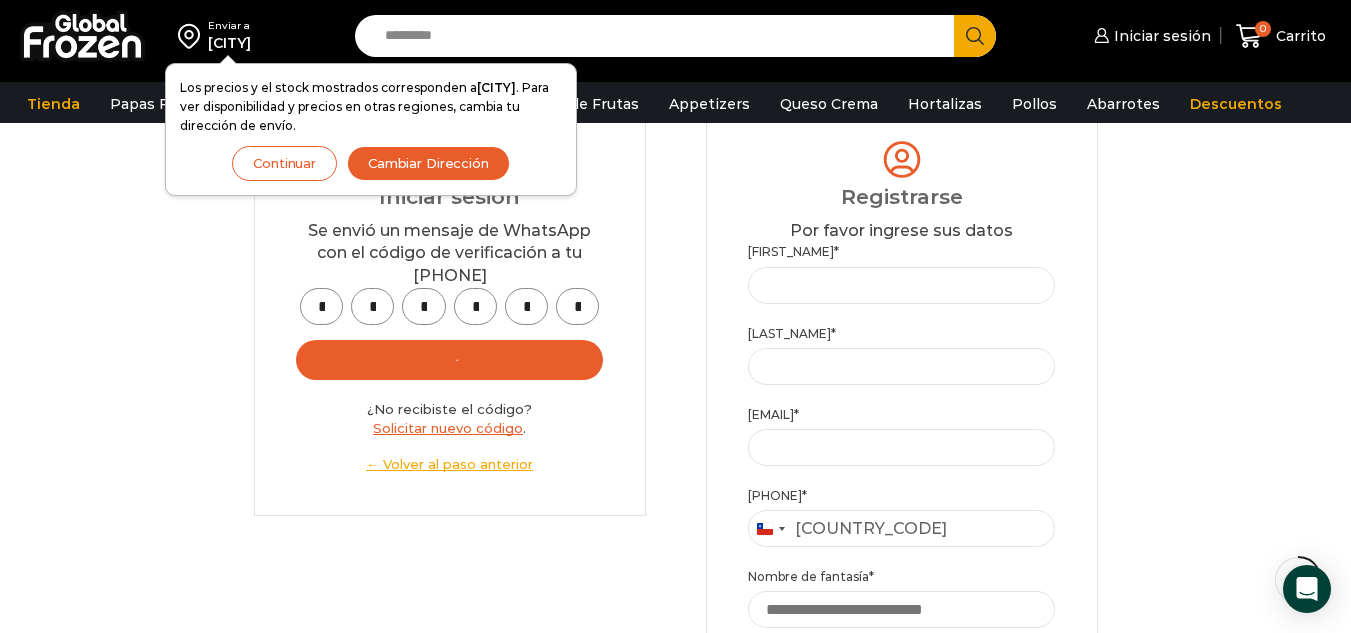 click on "Continuar" at bounding box center [284, 163] 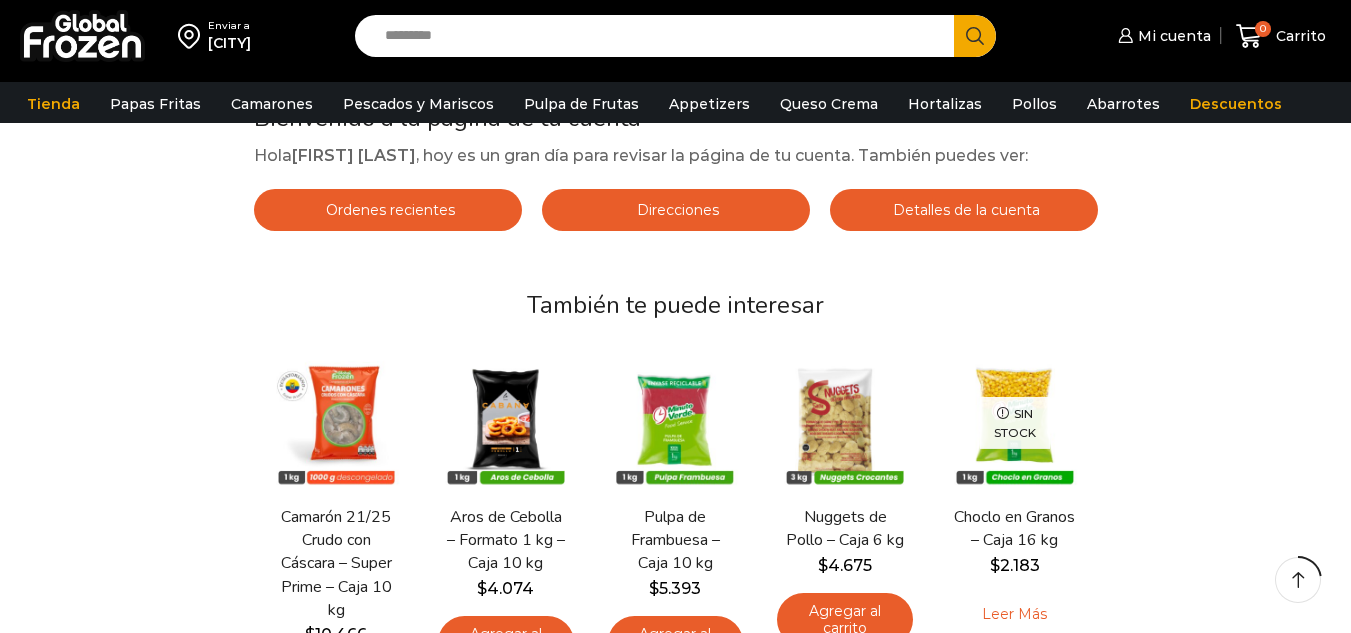 scroll, scrollTop: 200, scrollLeft: 0, axis: vertical 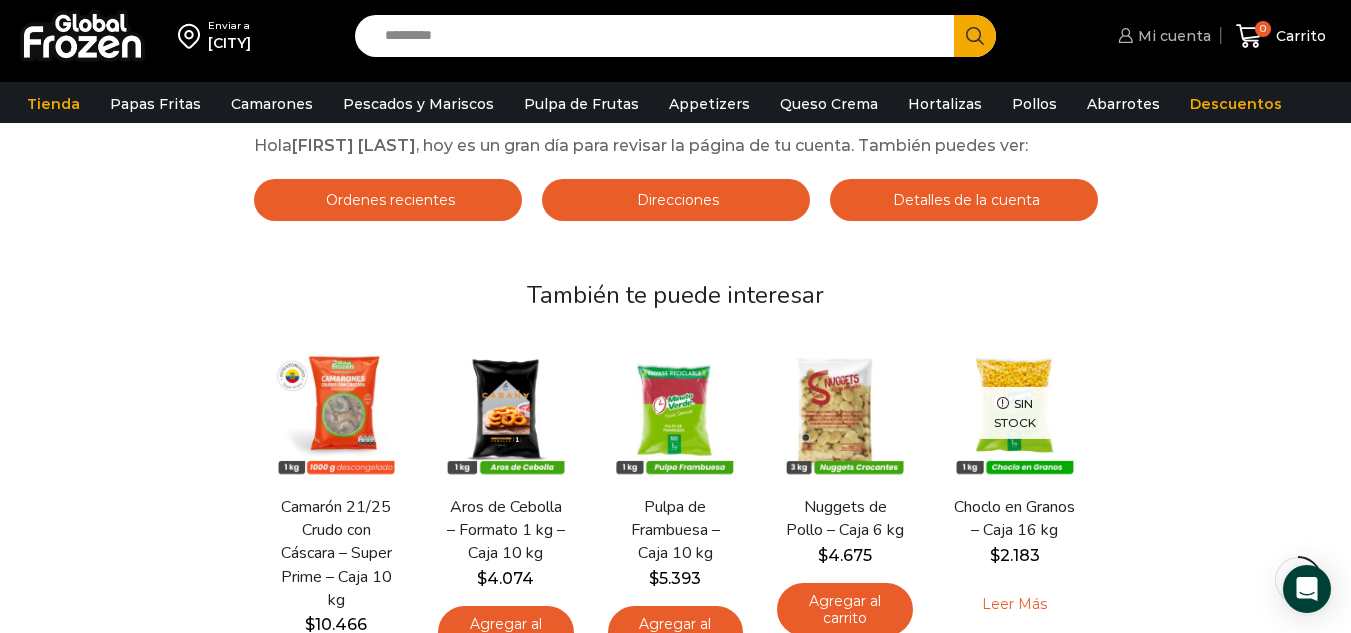 click on "Mi cuenta" at bounding box center [1172, 36] 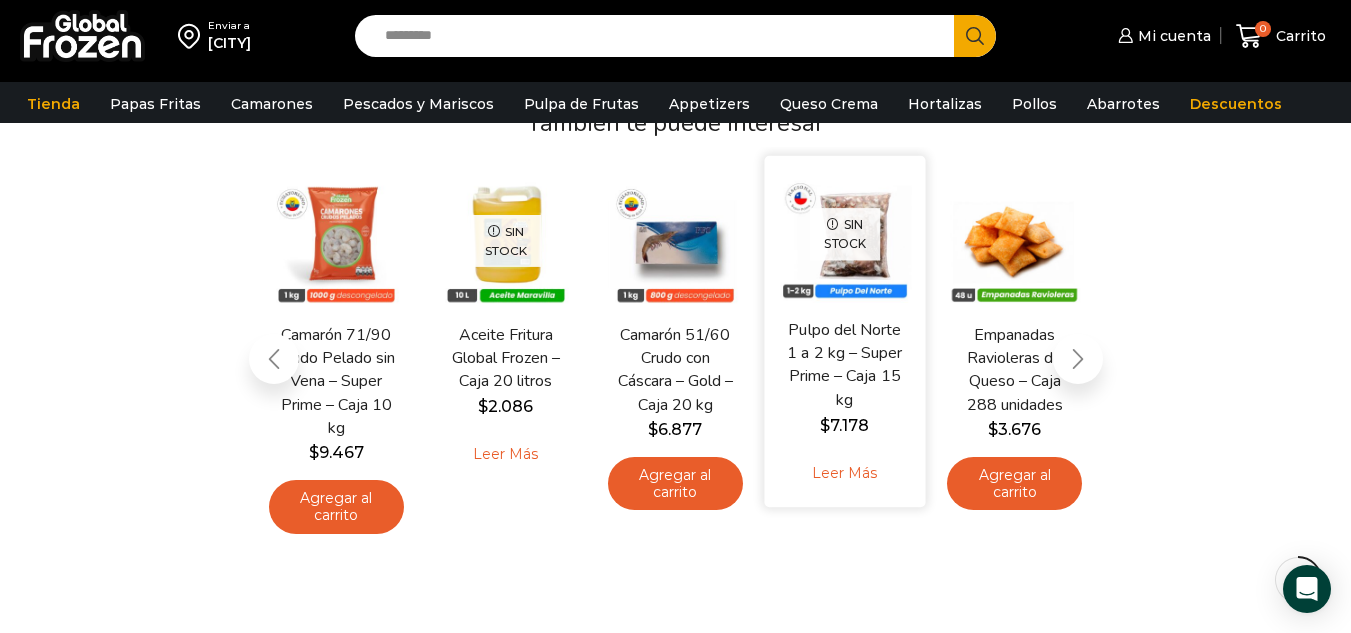 scroll, scrollTop: 400, scrollLeft: 0, axis: vertical 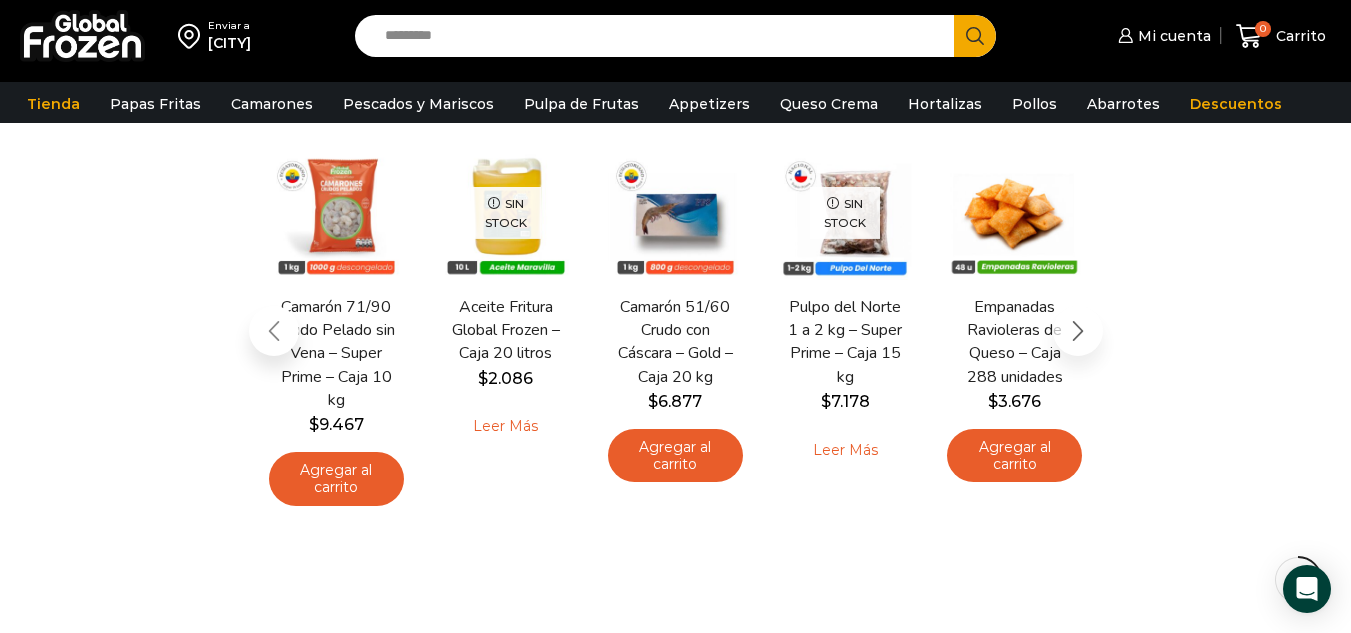 click at bounding box center [1078, 331] 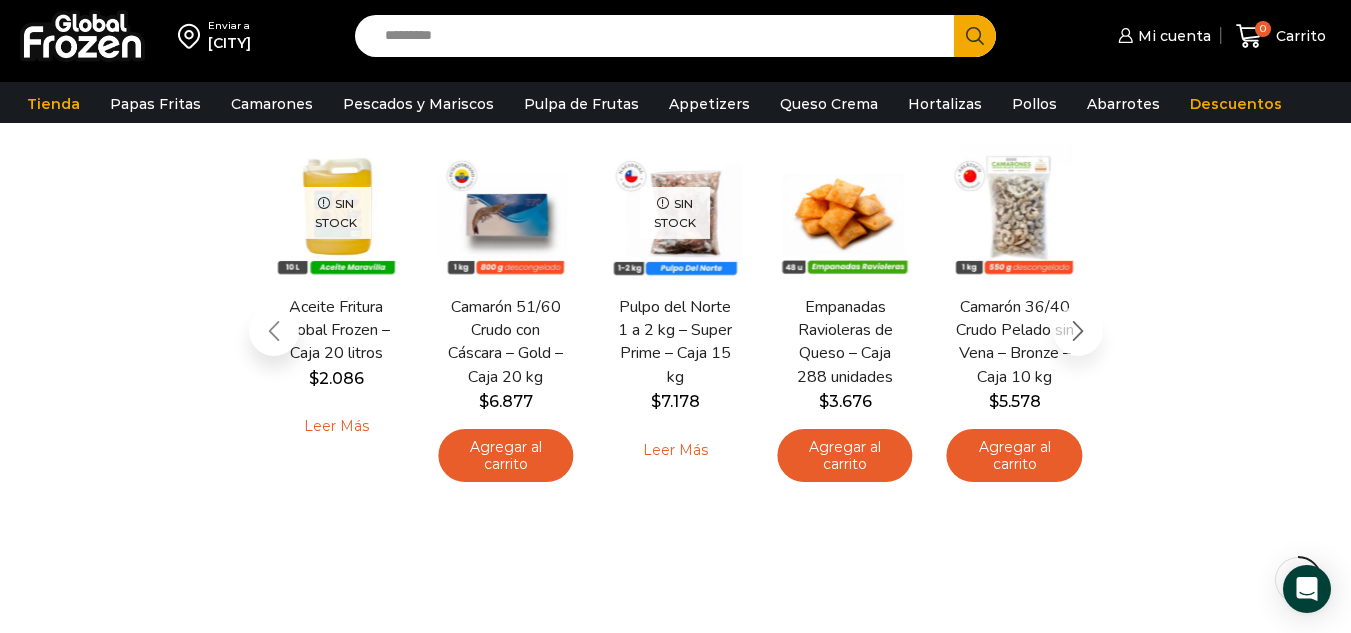 click at bounding box center [1078, 331] 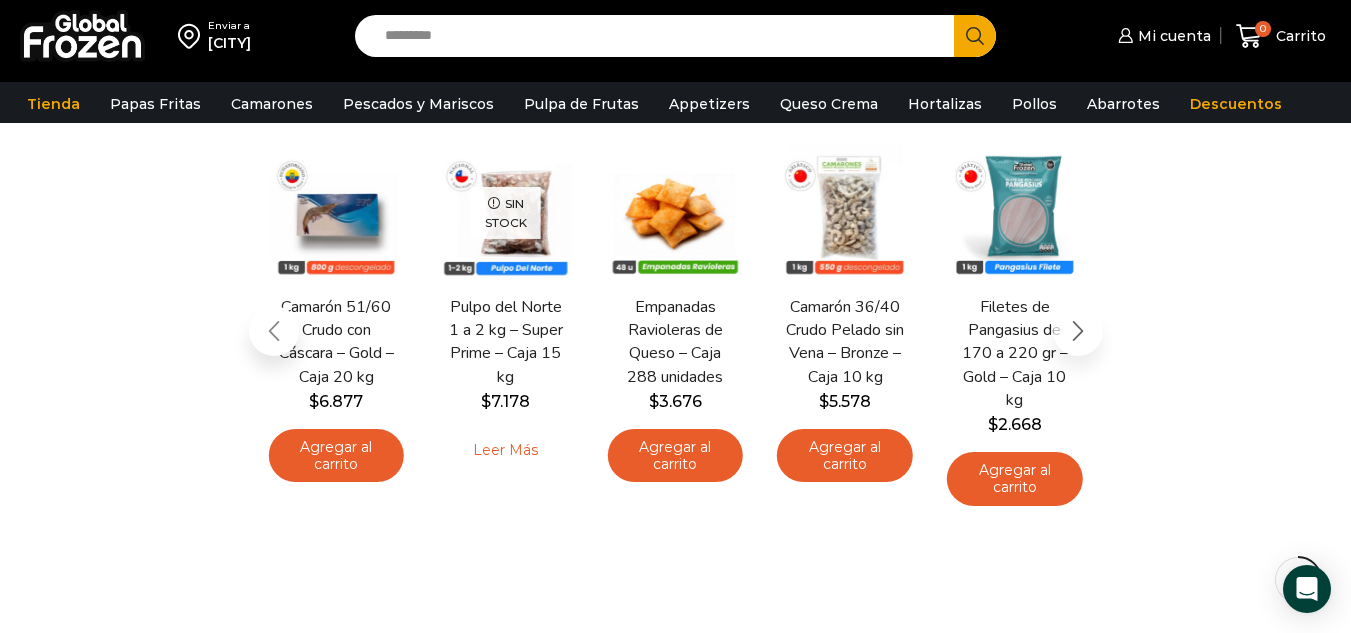 click on "En stock
Vista Rápida
Filetes de Pangasius de 170 a 220 gr – Gold – Caja 10 kg
$ 2.668 Agregar al carrito" at bounding box center [1015, 325] 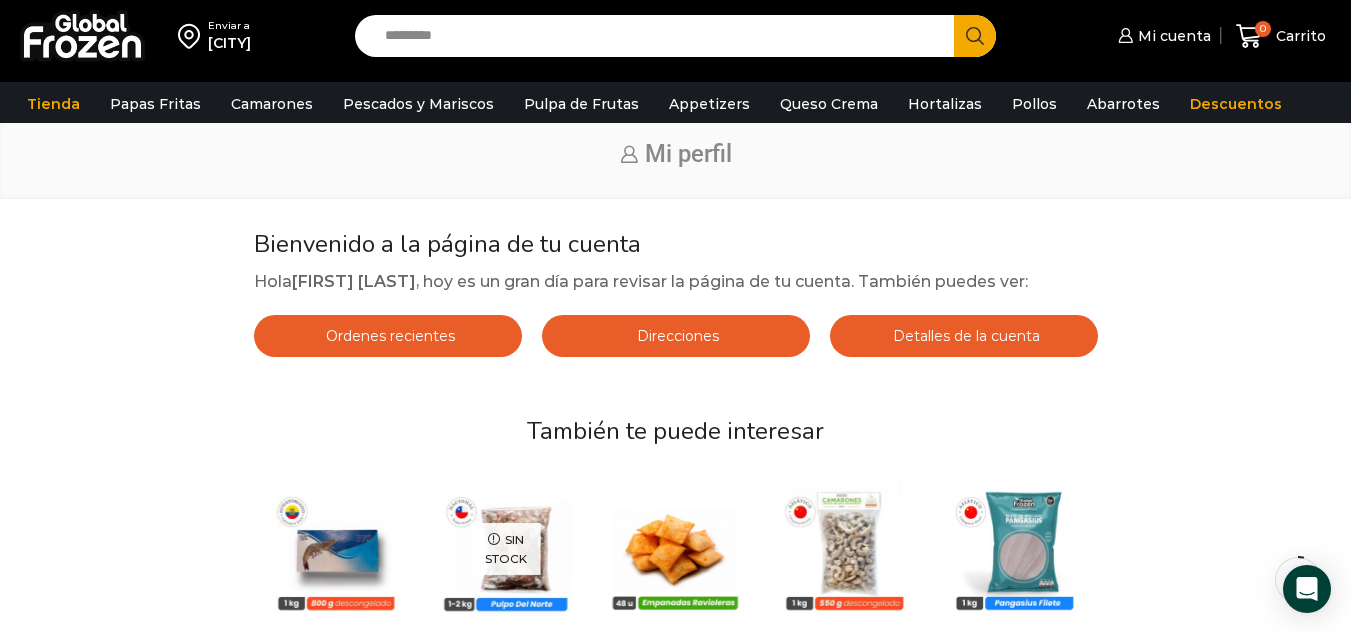 scroll, scrollTop: 0, scrollLeft: 0, axis: both 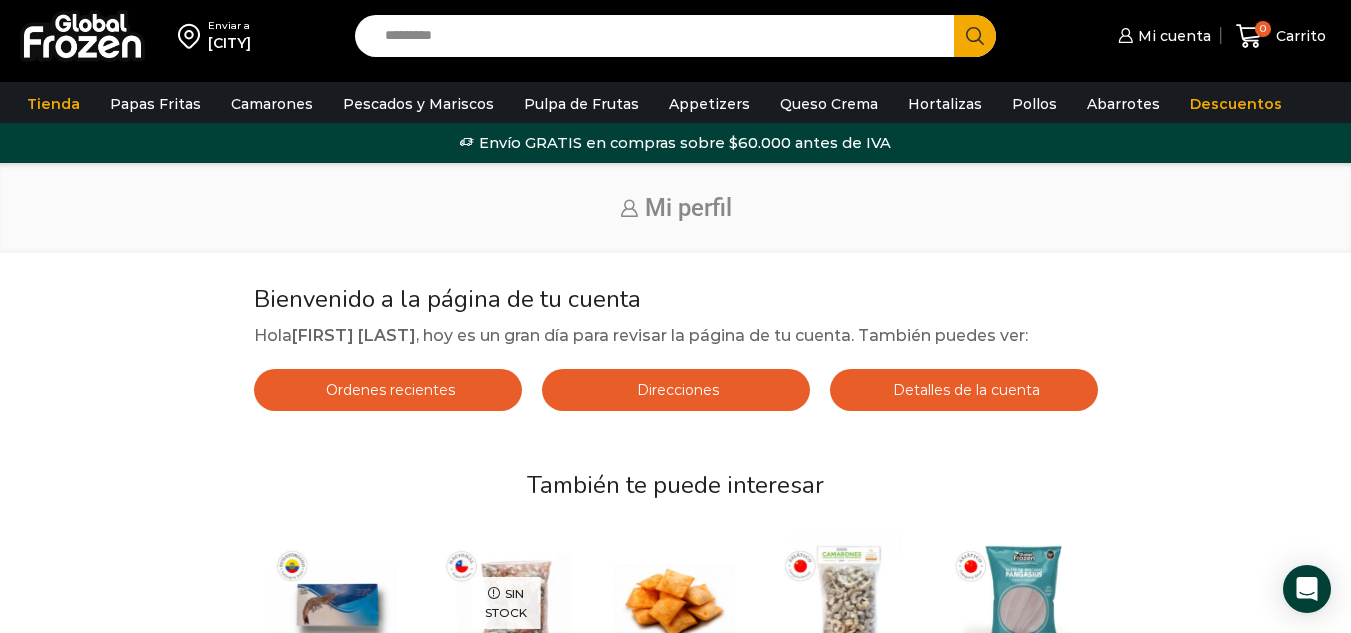 click on "Ordenes recientes" at bounding box center (388, 390) 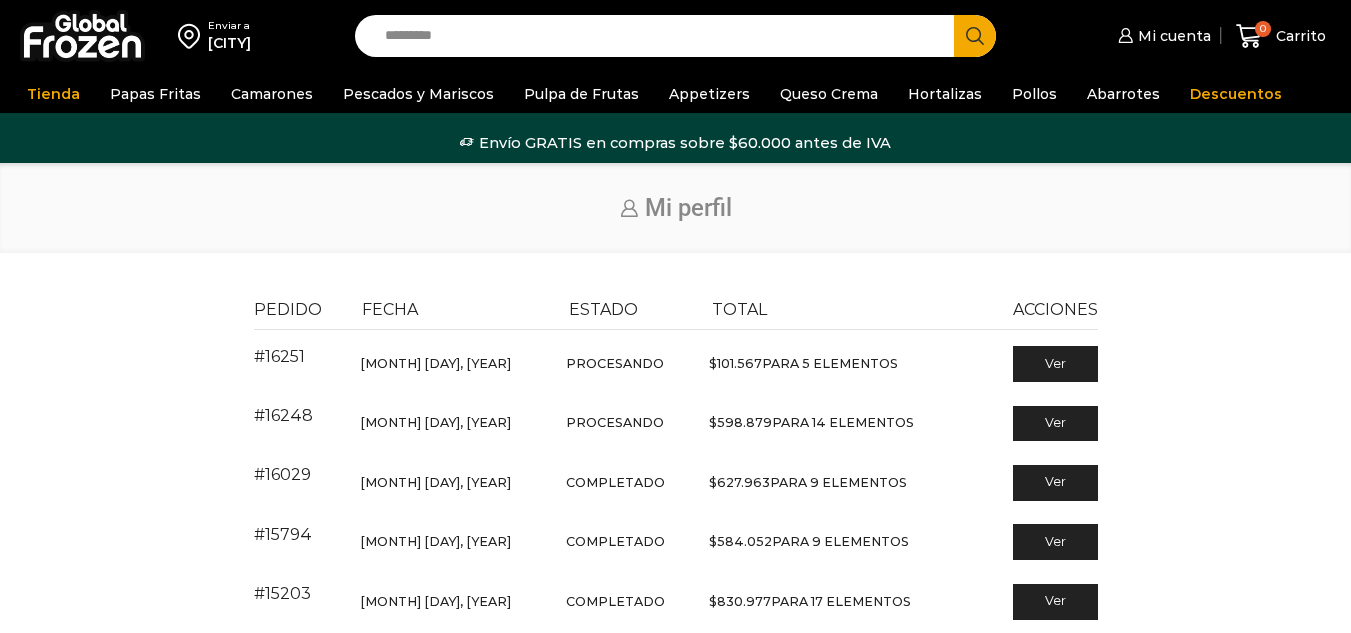 scroll, scrollTop: 0, scrollLeft: 0, axis: both 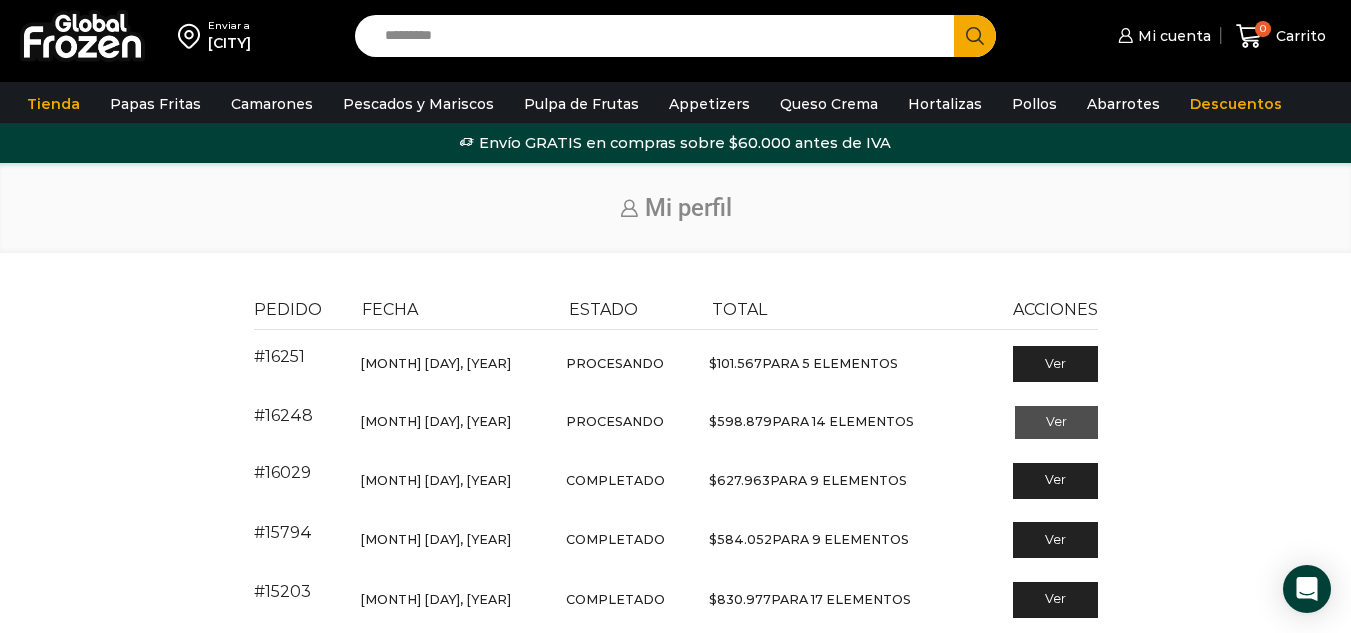 click on "Ver" at bounding box center [1056, 423] 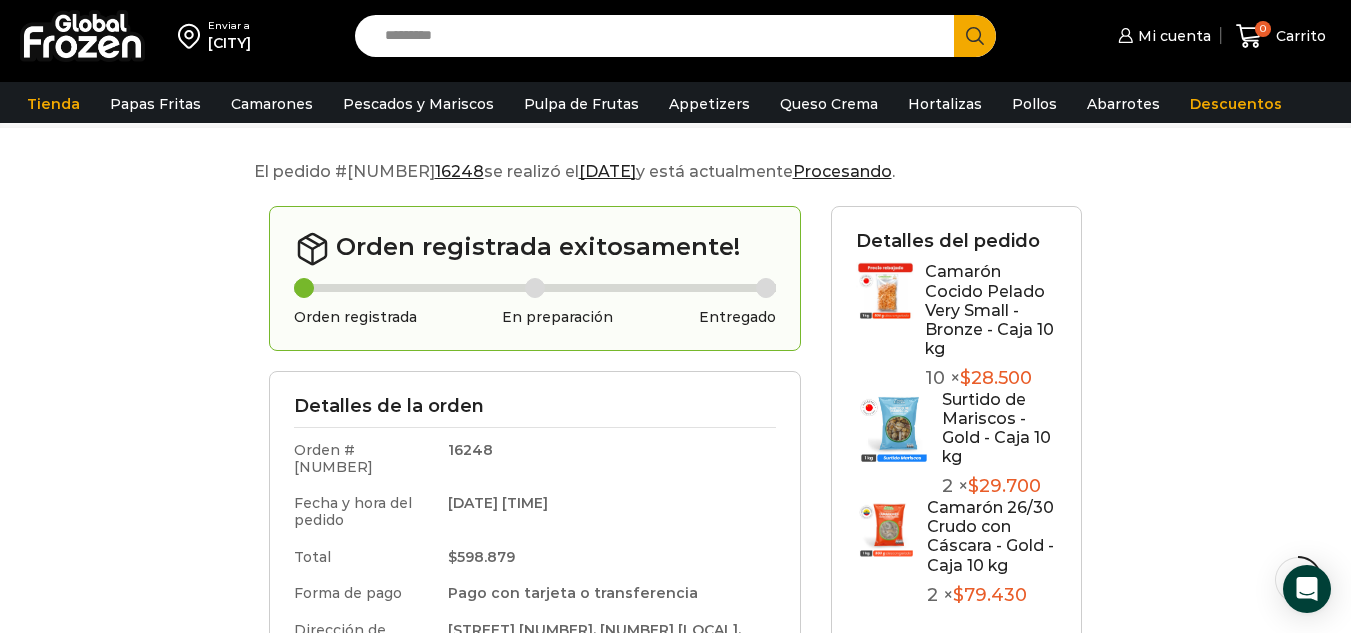 scroll, scrollTop: 100, scrollLeft: 0, axis: vertical 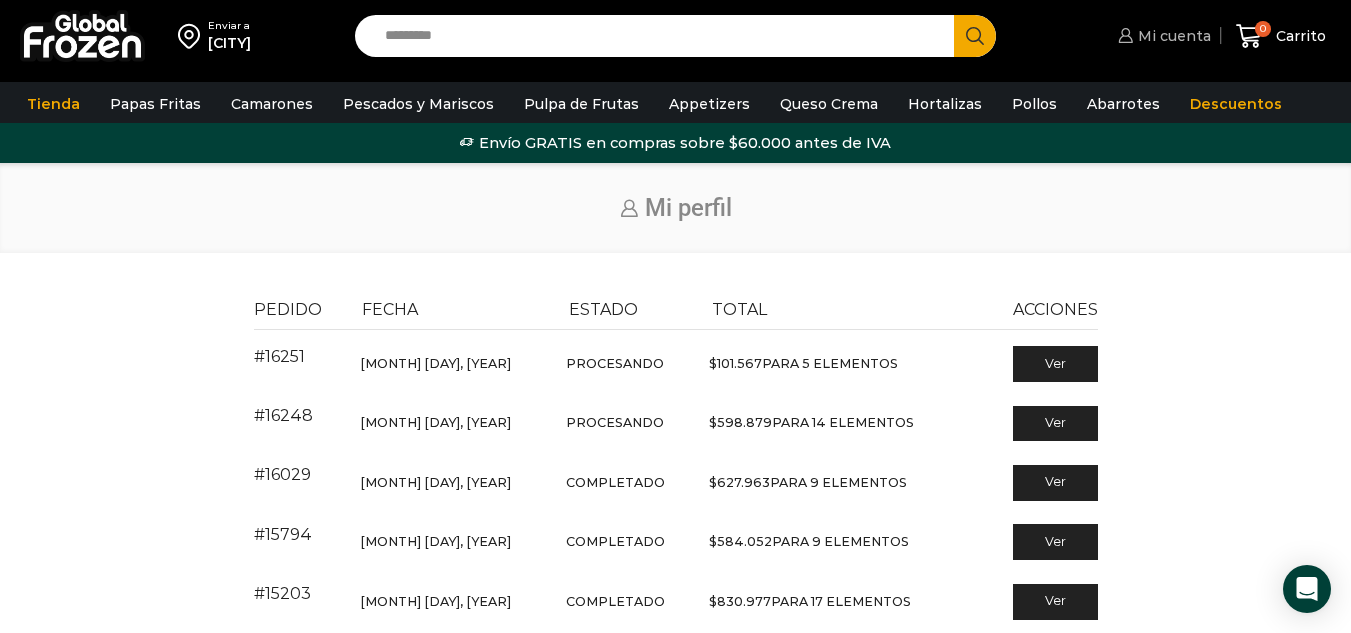 click on "Mi cuenta" at bounding box center [1172, 36] 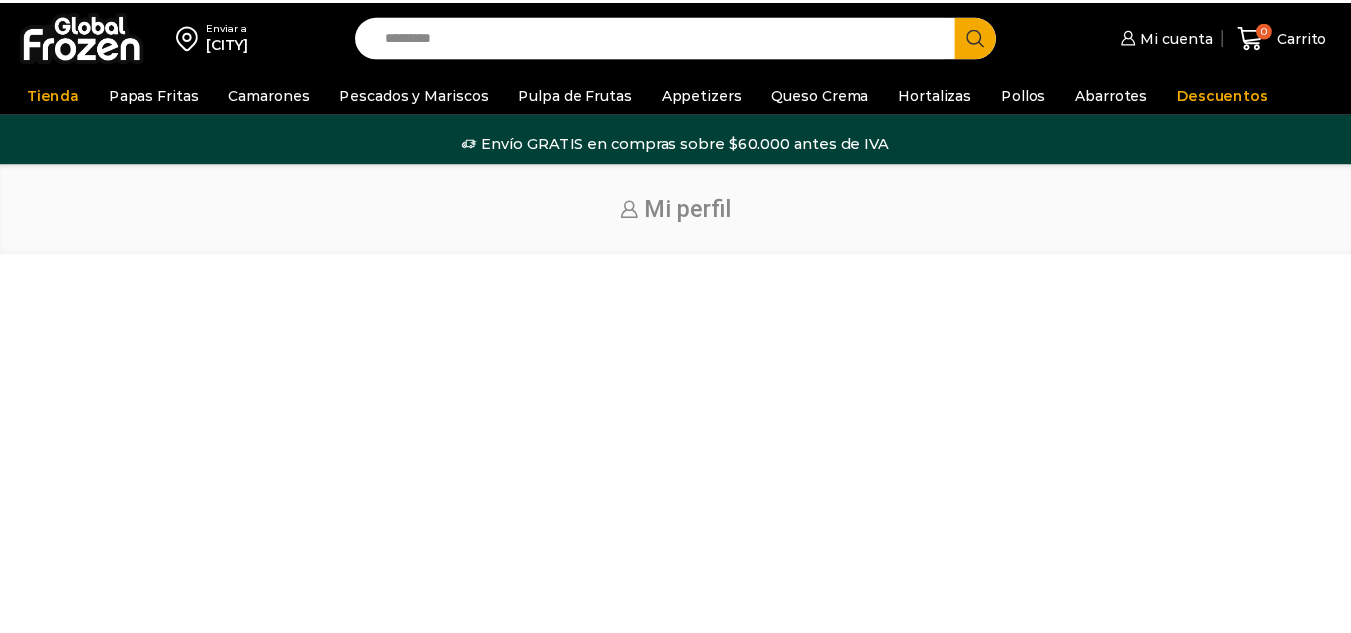 scroll, scrollTop: 0, scrollLeft: 0, axis: both 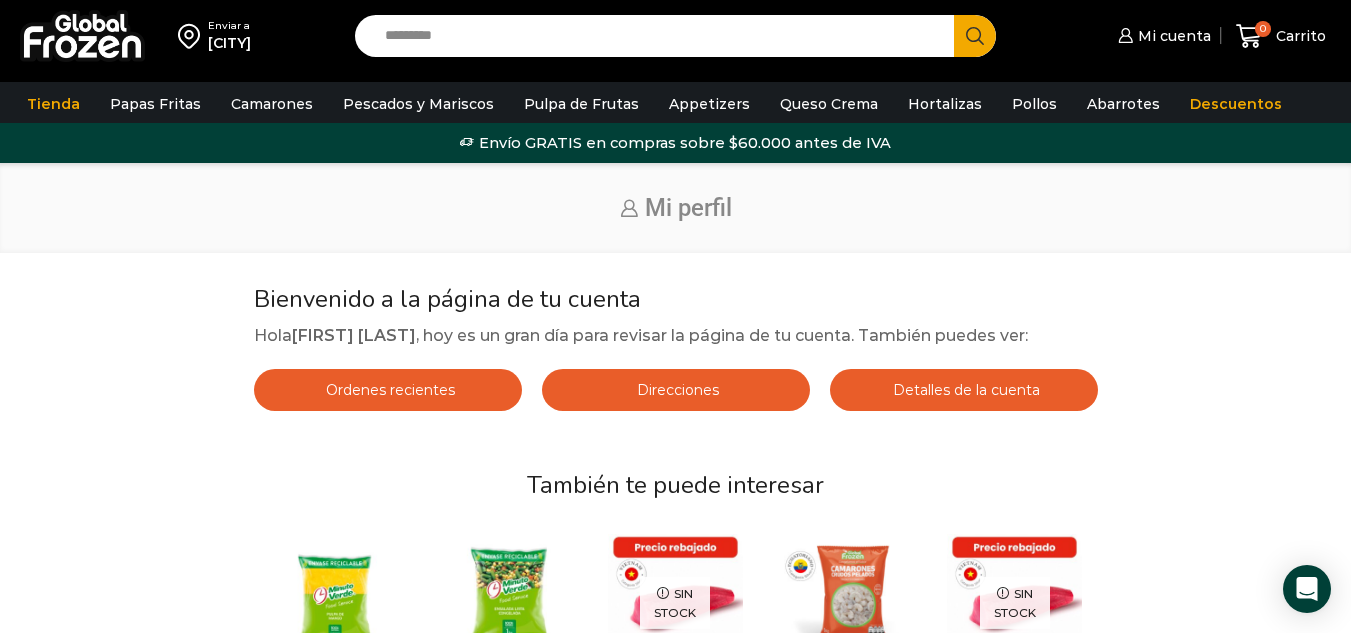 click on "Ordenes recientes" at bounding box center (388, 390) 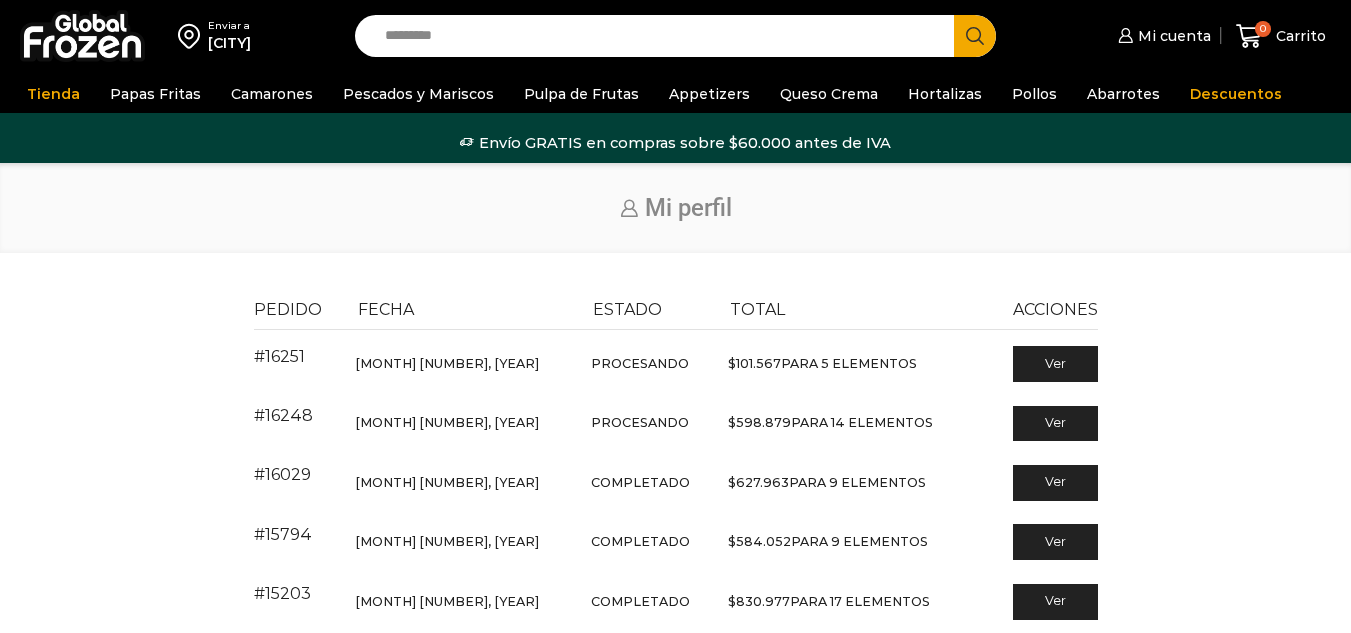 scroll, scrollTop: 0, scrollLeft: 0, axis: both 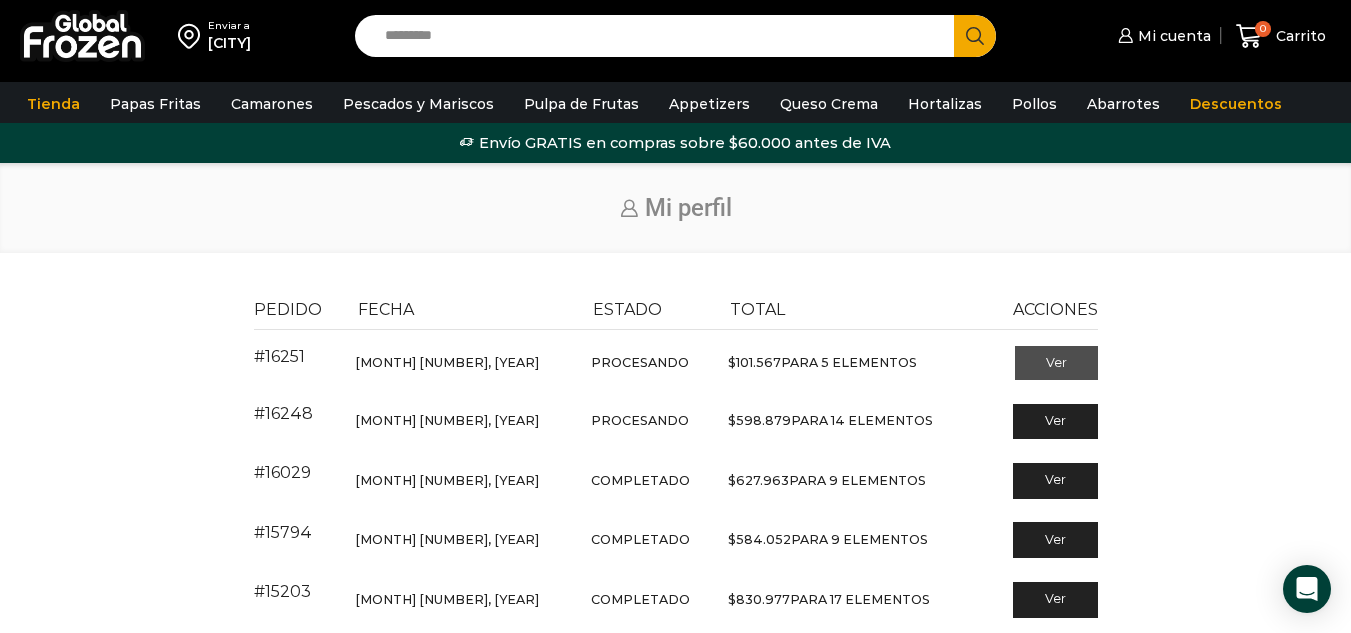 click on "Ver" at bounding box center (1056, 363) 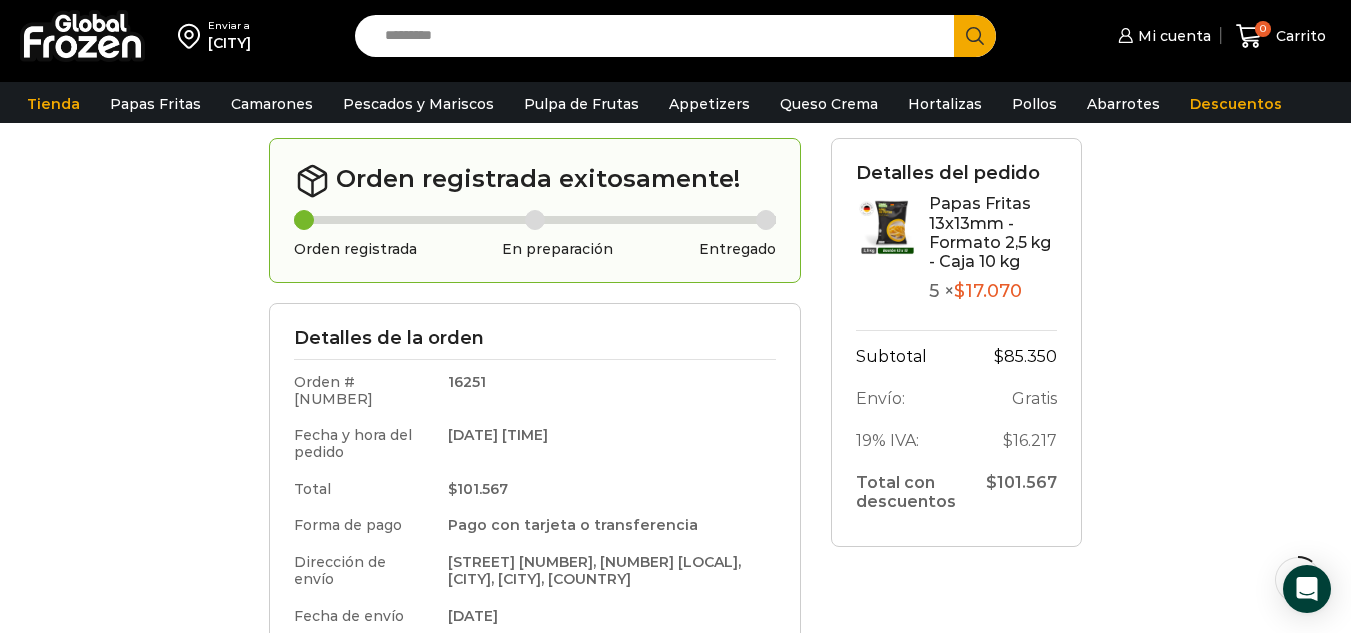scroll, scrollTop: 100, scrollLeft: 0, axis: vertical 